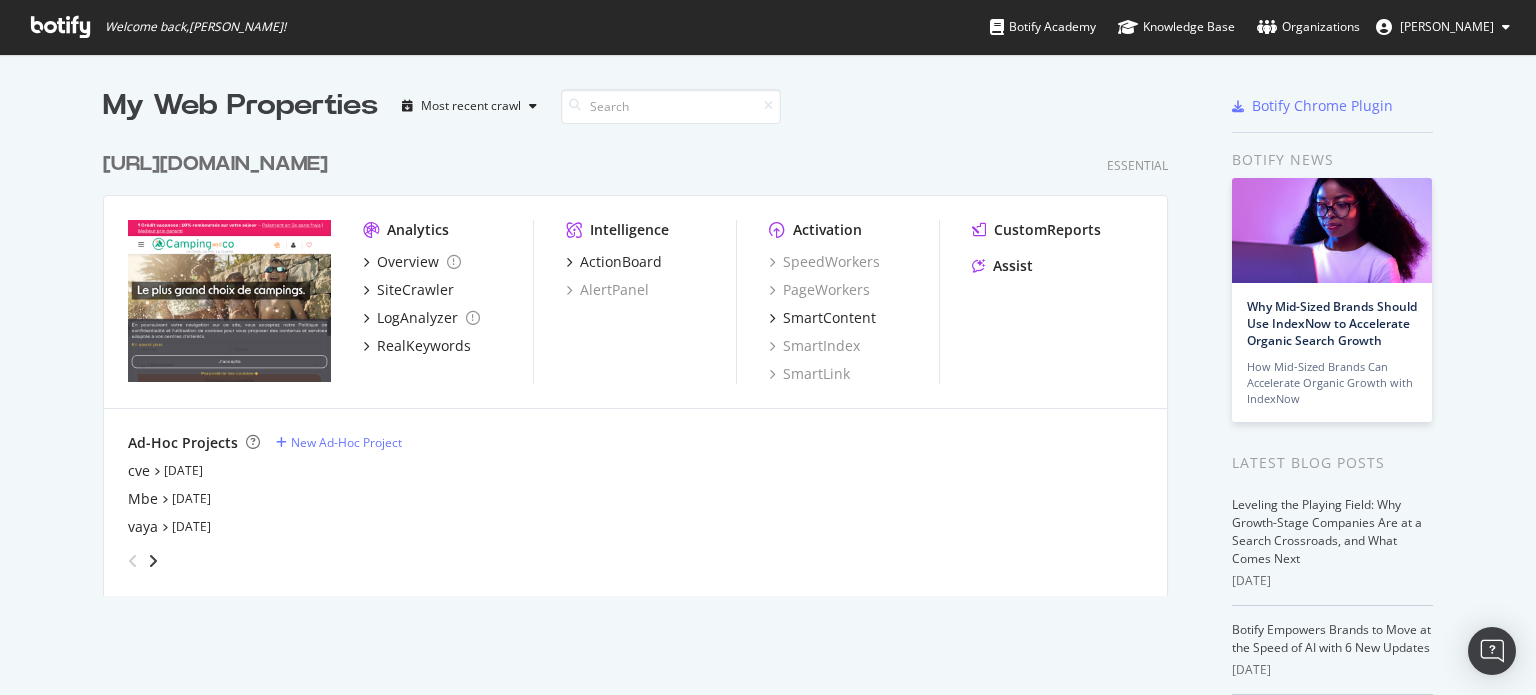 scroll, scrollTop: 0, scrollLeft: 0, axis: both 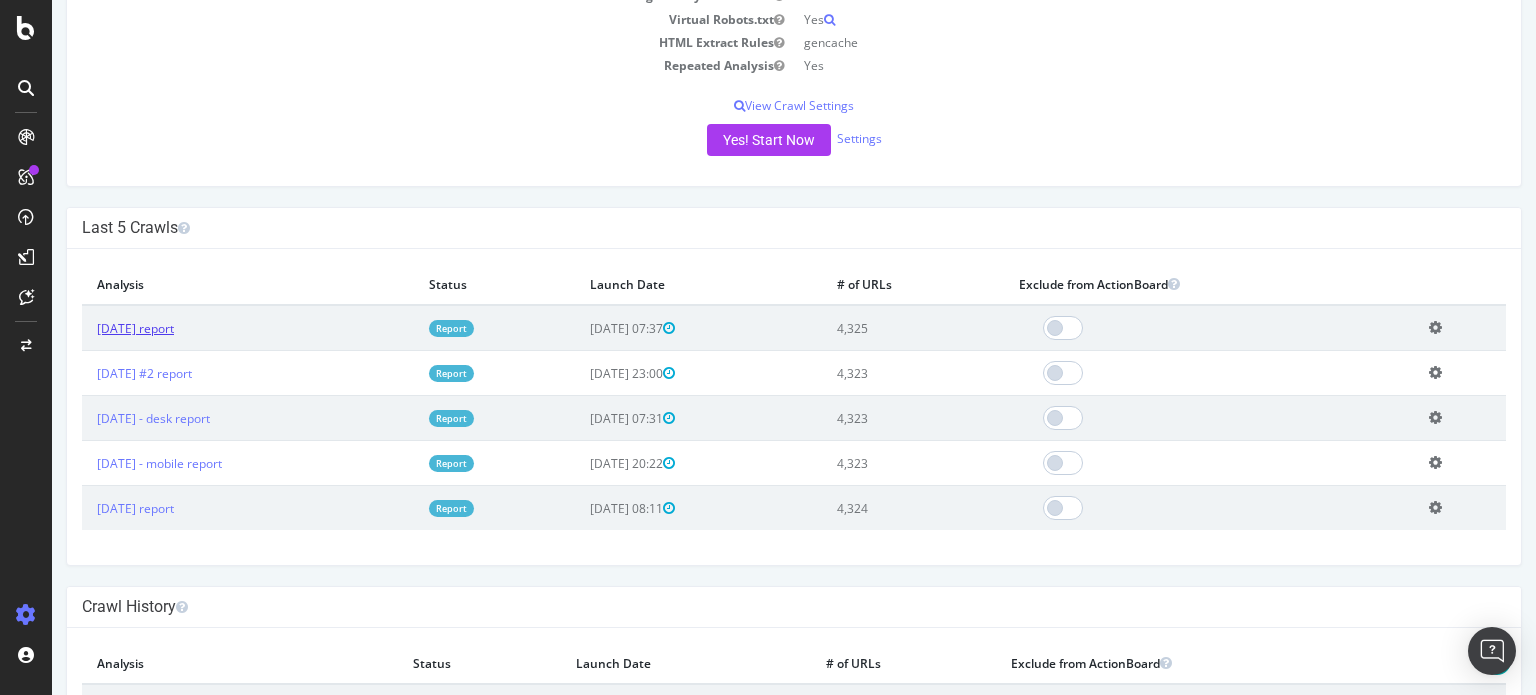 click on "[DATE]
report" at bounding box center [135, 328] 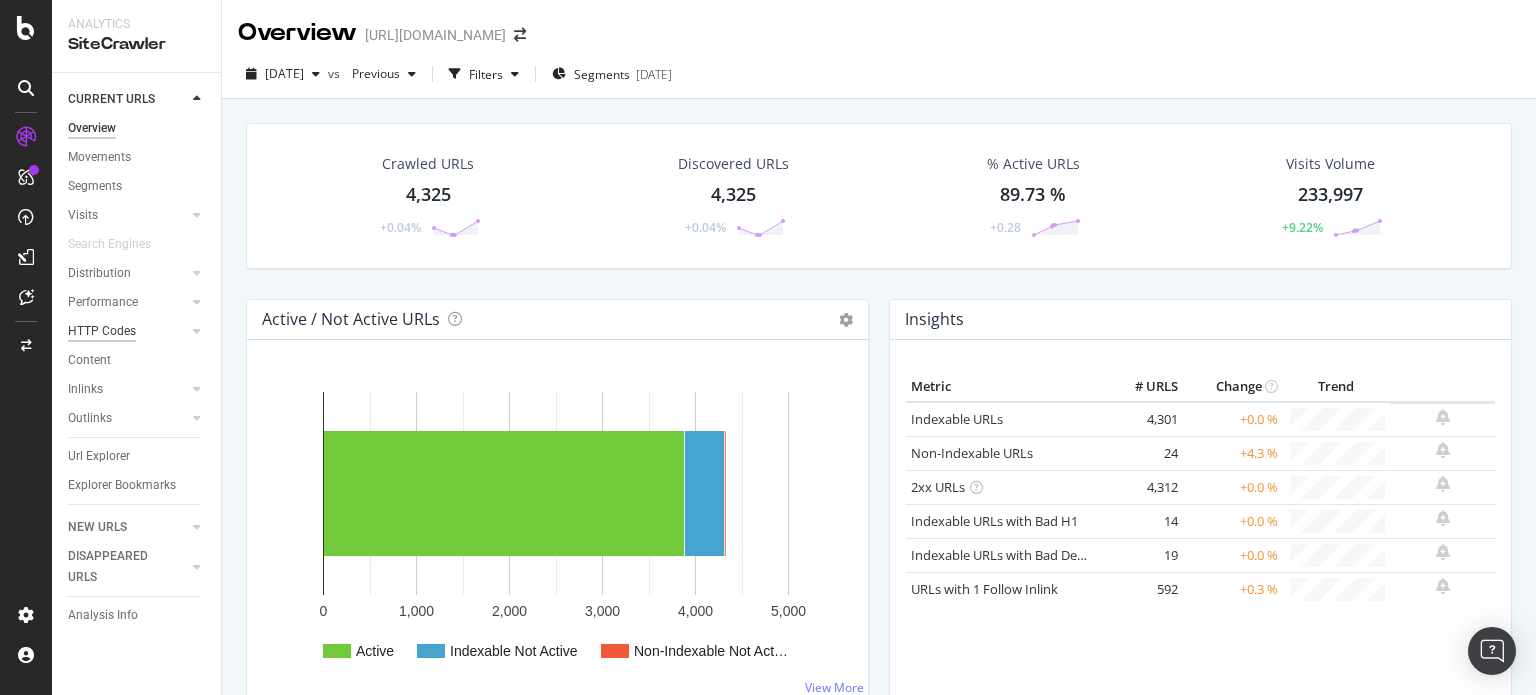 click on "HTTP Codes" at bounding box center [102, 331] 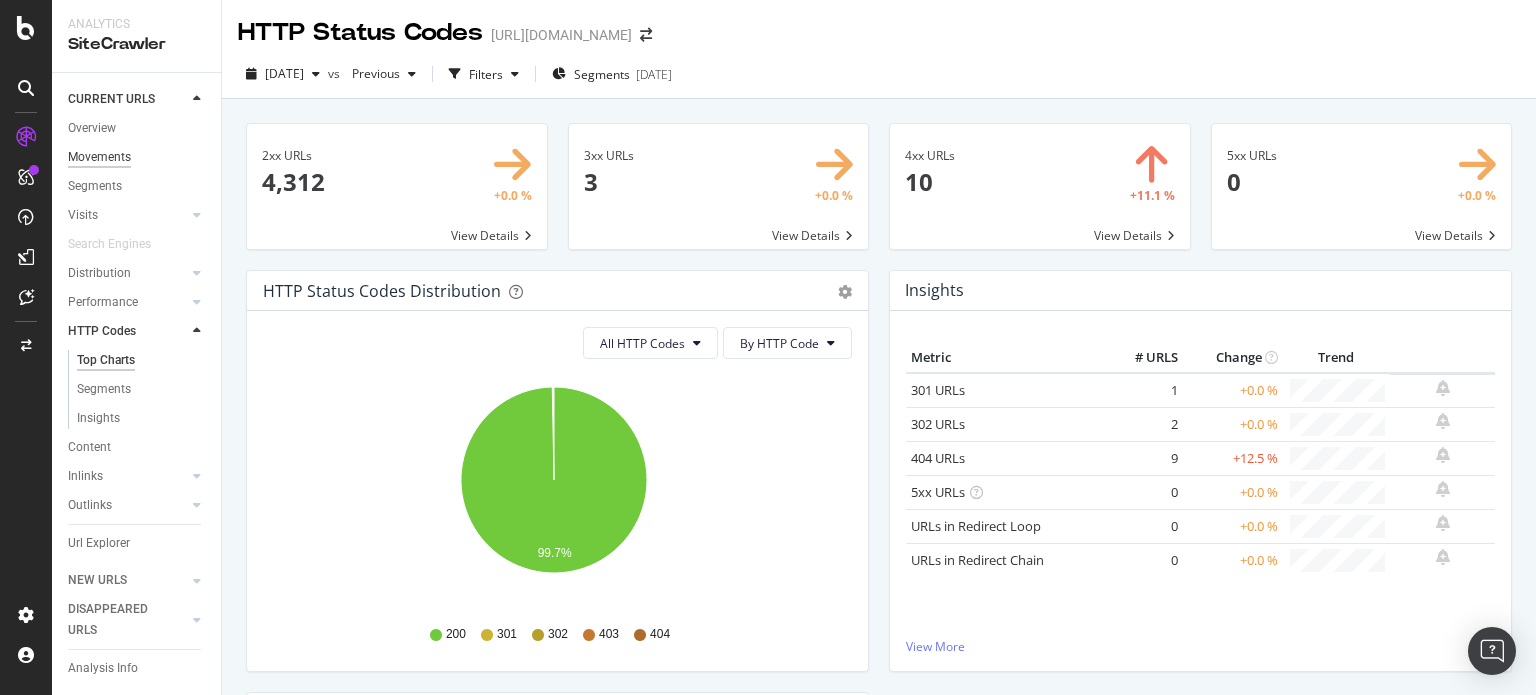 click on "Movements" at bounding box center [99, 157] 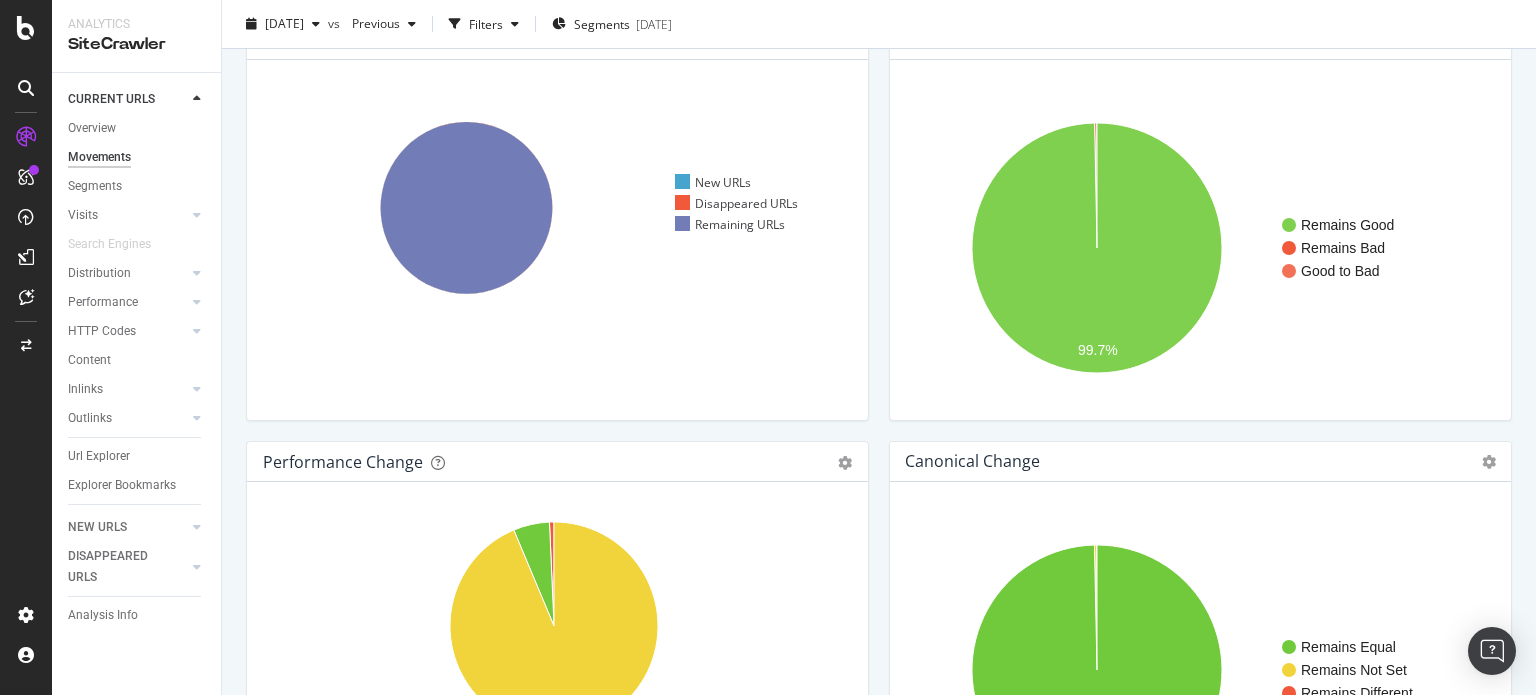scroll, scrollTop: 200, scrollLeft: 0, axis: vertical 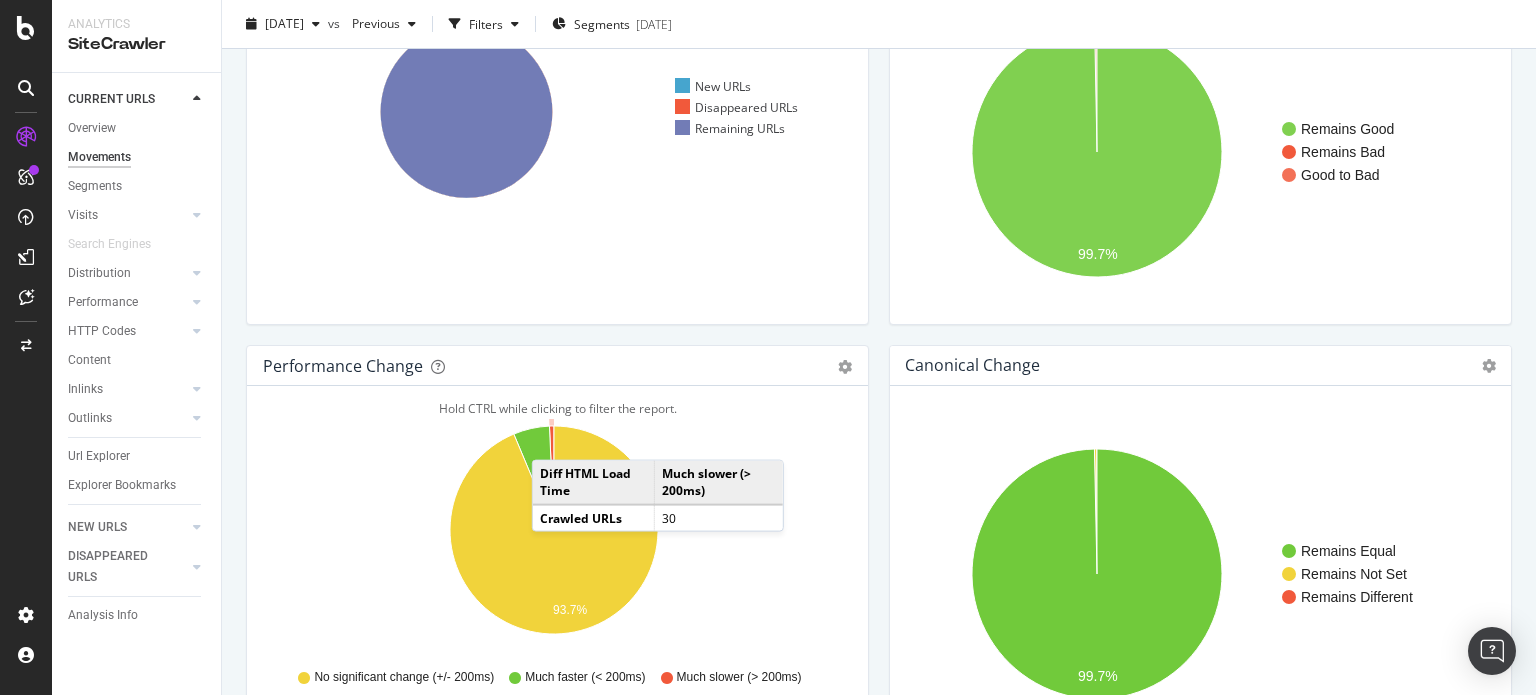 click 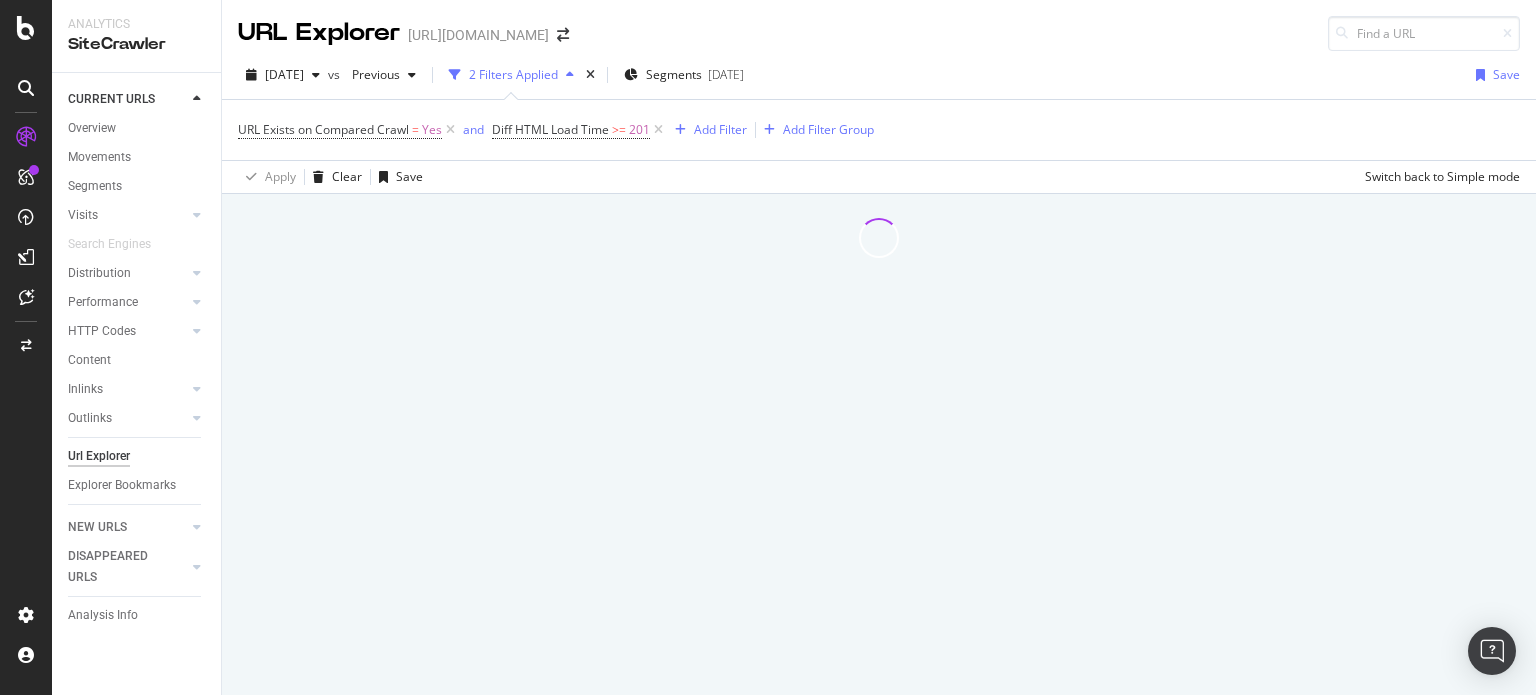 scroll, scrollTop: 0, scrollLeft: 0, axis: both 